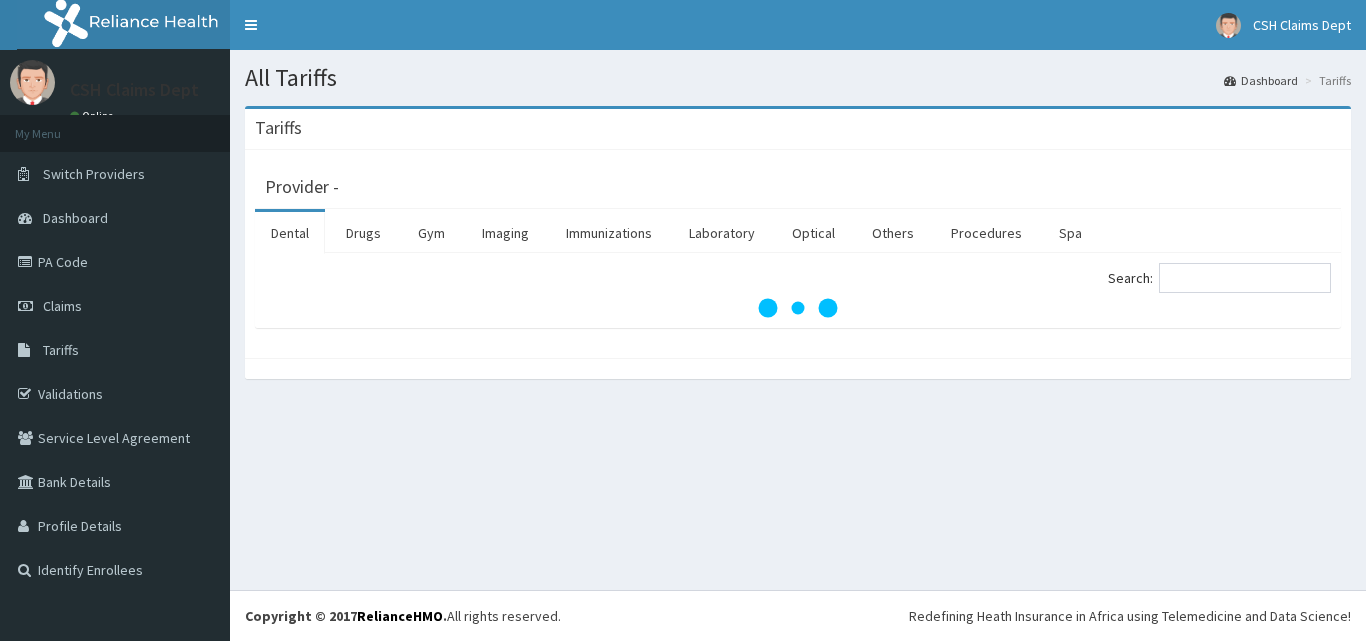 scroll, scrollTop: 0, scrollLeft: 0, axis: both 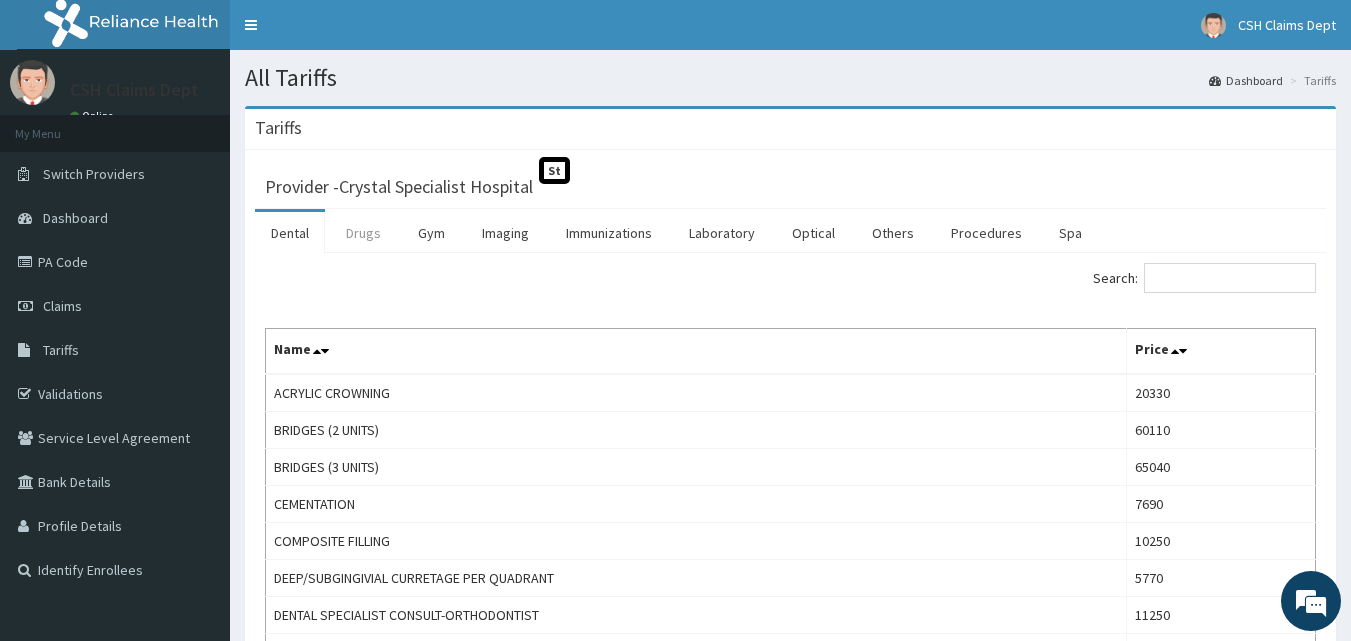 click on "Drugs" at bounding box center [363, 233] 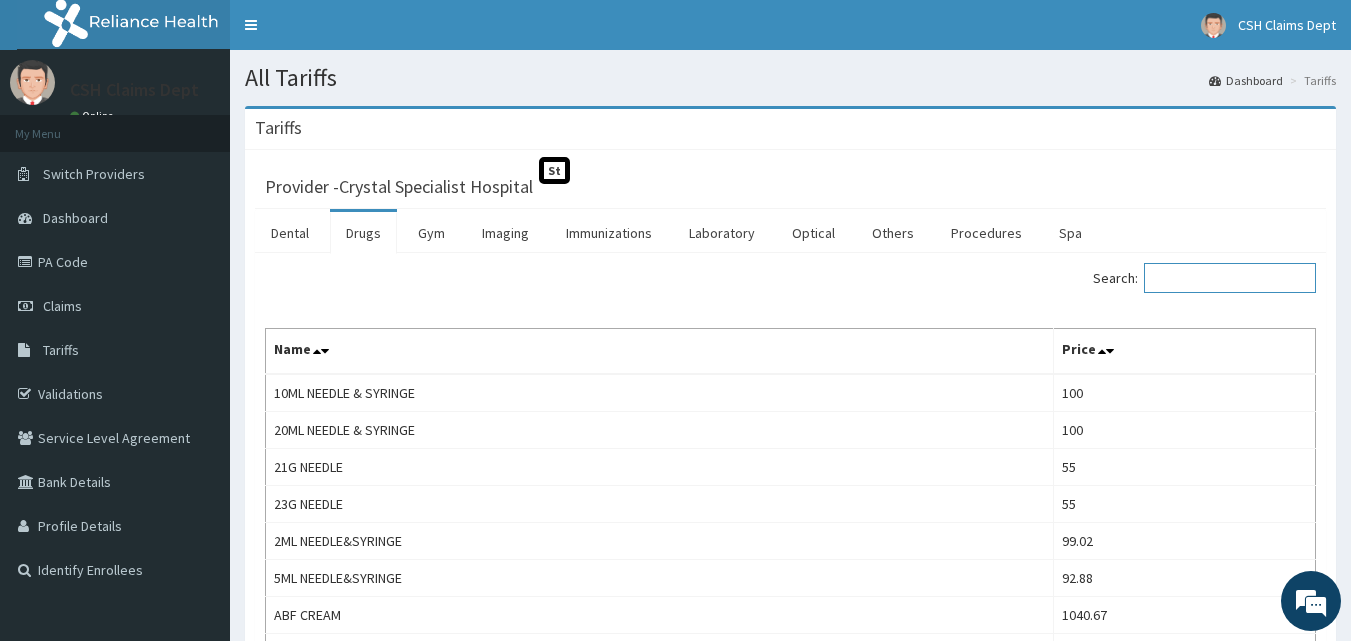 click on "Search:" at bounding box center [1230, 278] 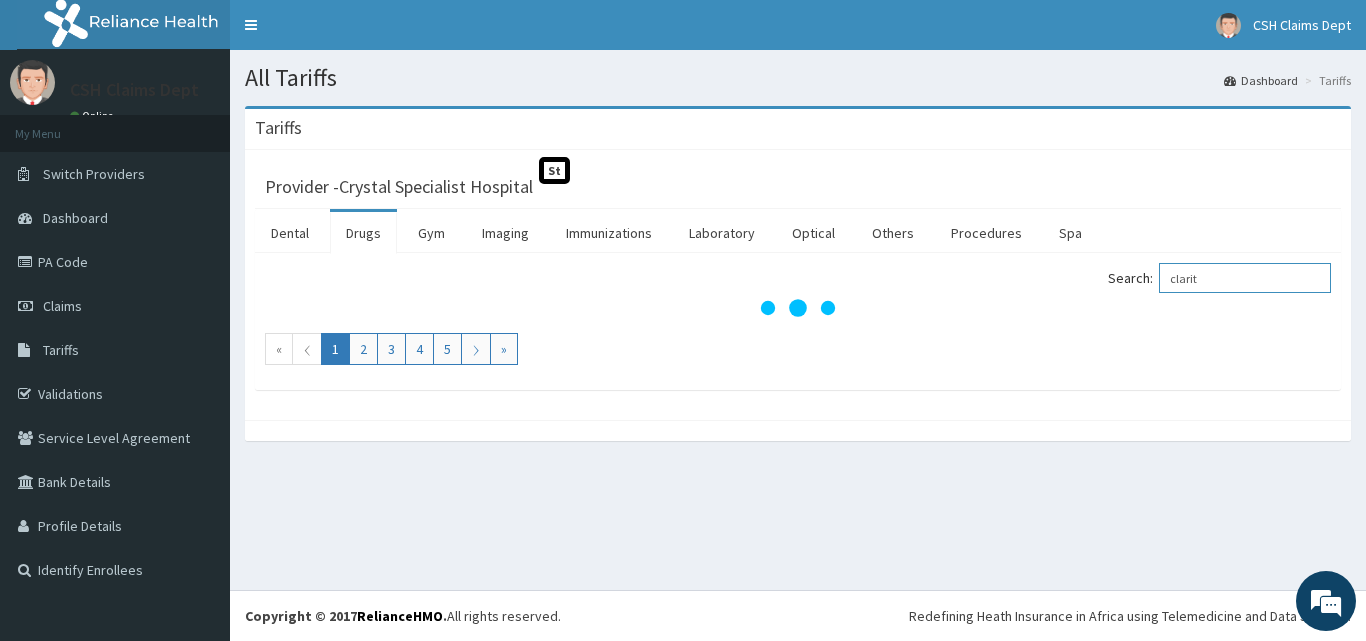 scroll, scrollTop: 0, scrollLeft: 0, axis: both 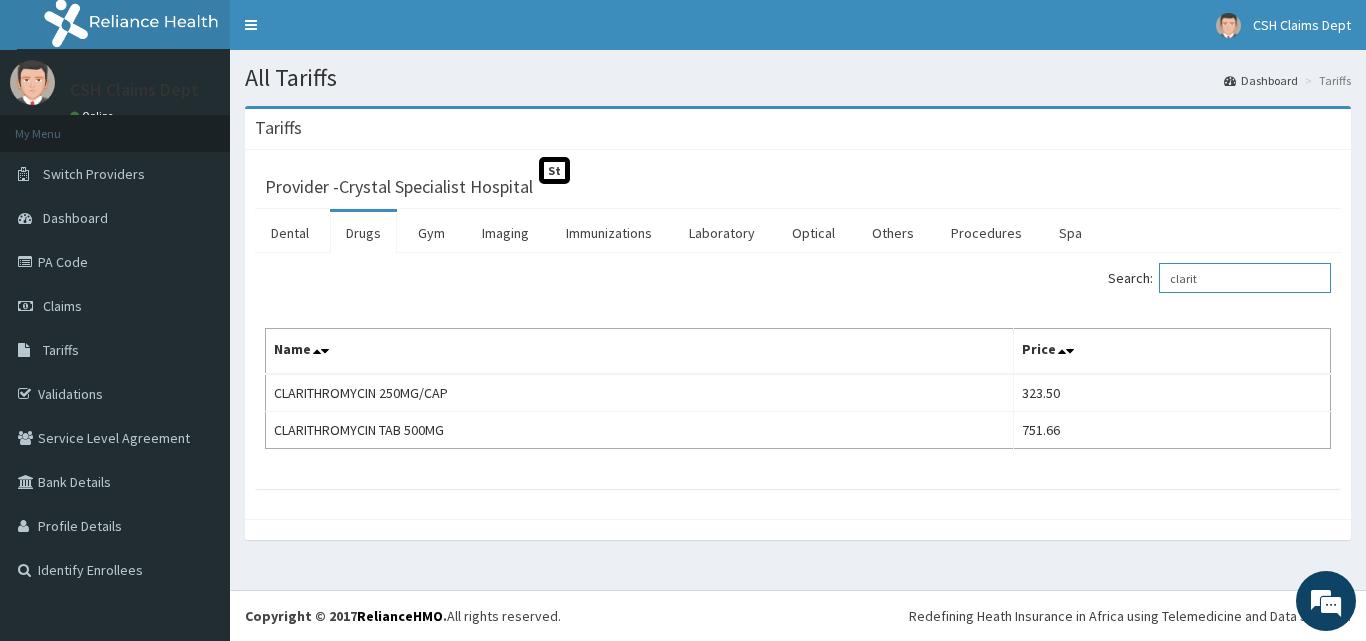 type on "clarit" 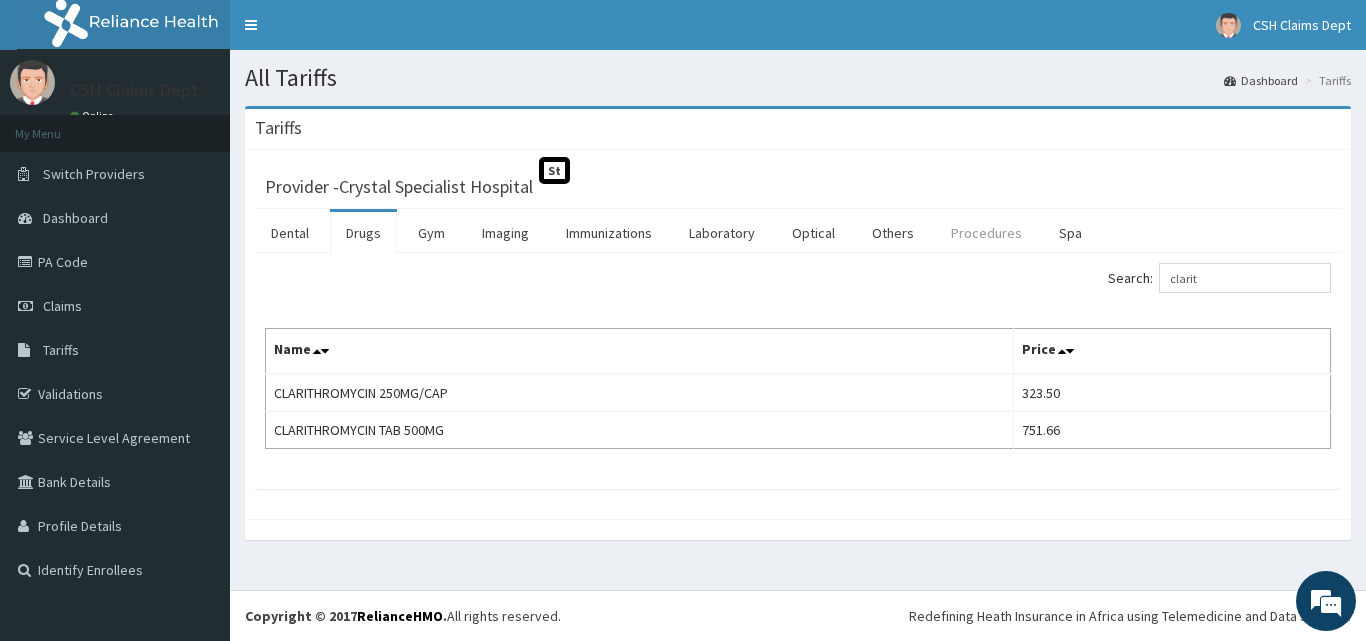click on "Procedures" at bounding box center (986, 233) 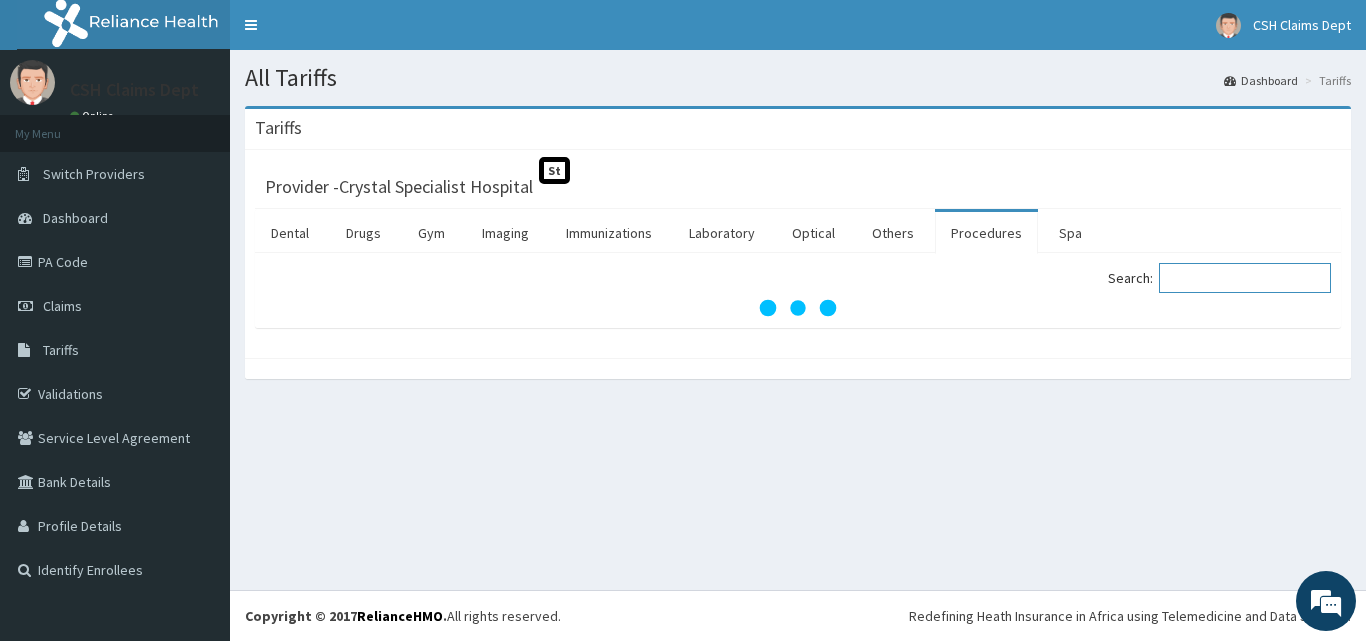 click on "Search:" at bounding box center [1245, 278] 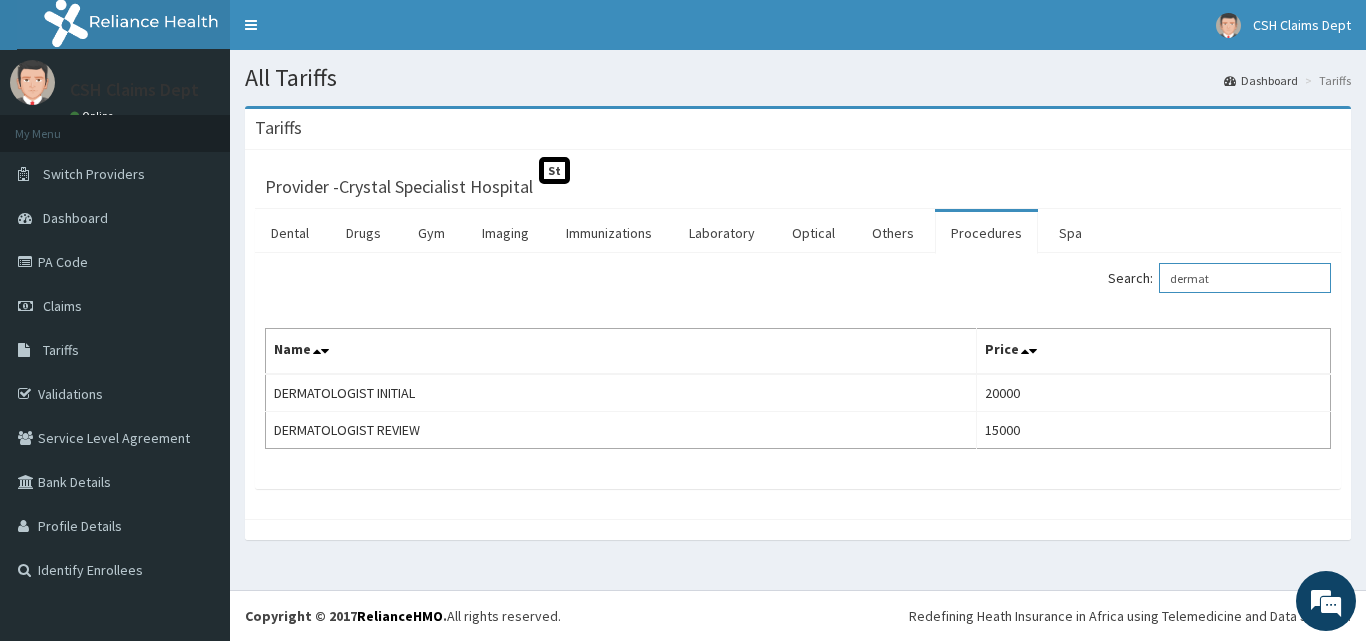 type on "dermat" 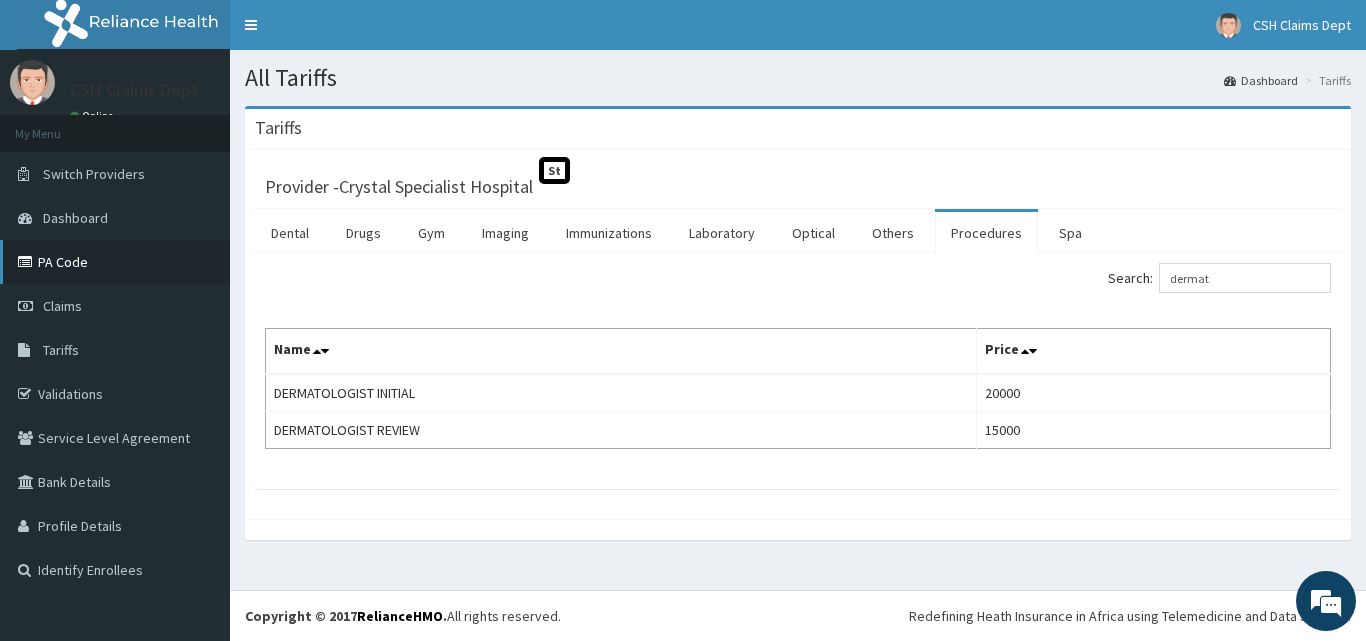 click on "PA Code" at bounding box center (115, 262) 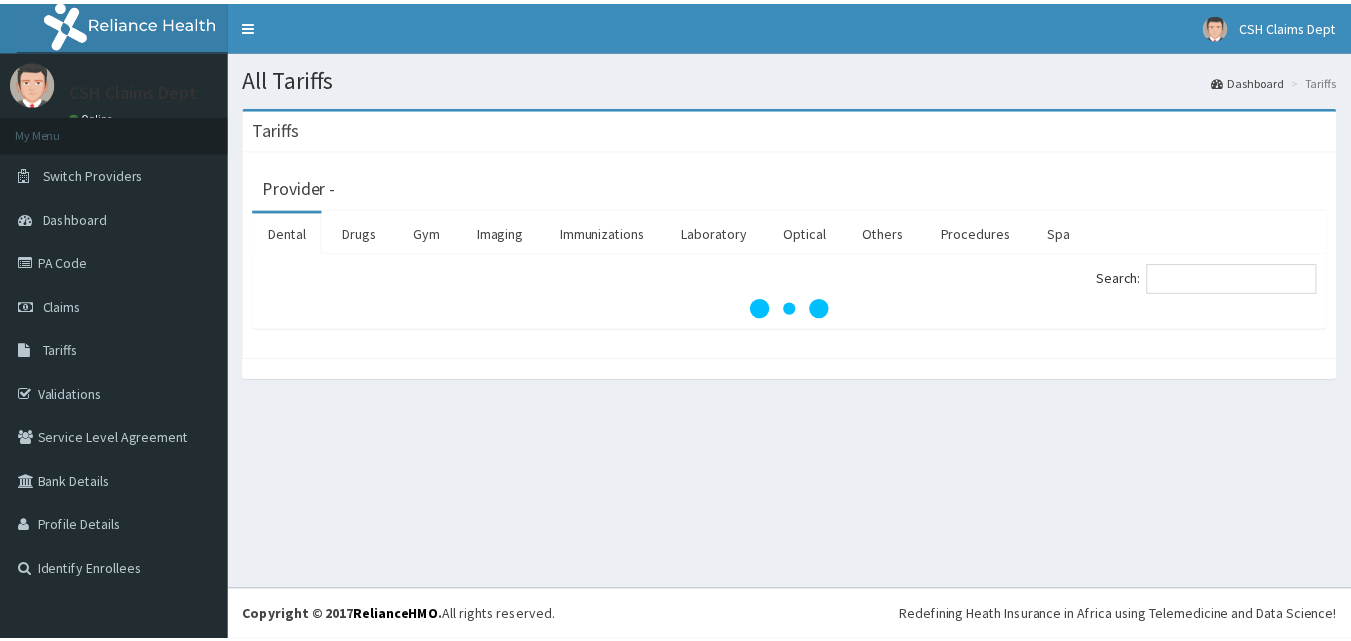 scroll, scrollTop: 0, scrollLeft: 0, axis: both 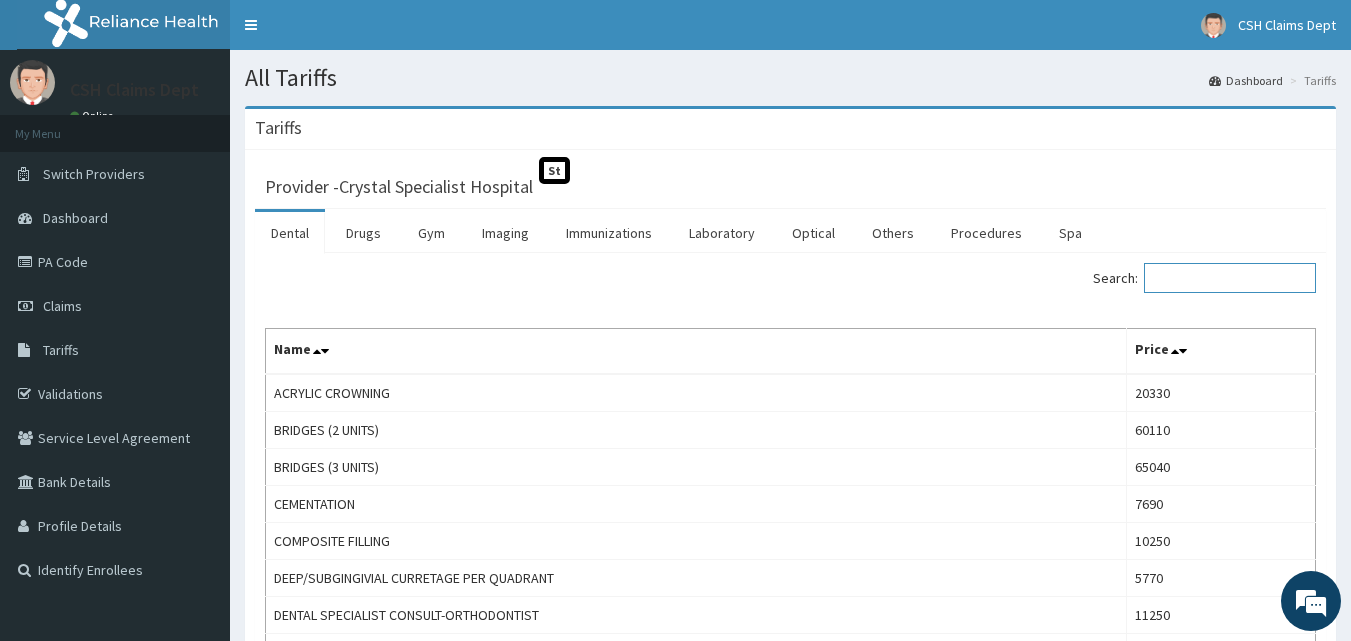 click on "Search:" at bounding box center (1230, 278) 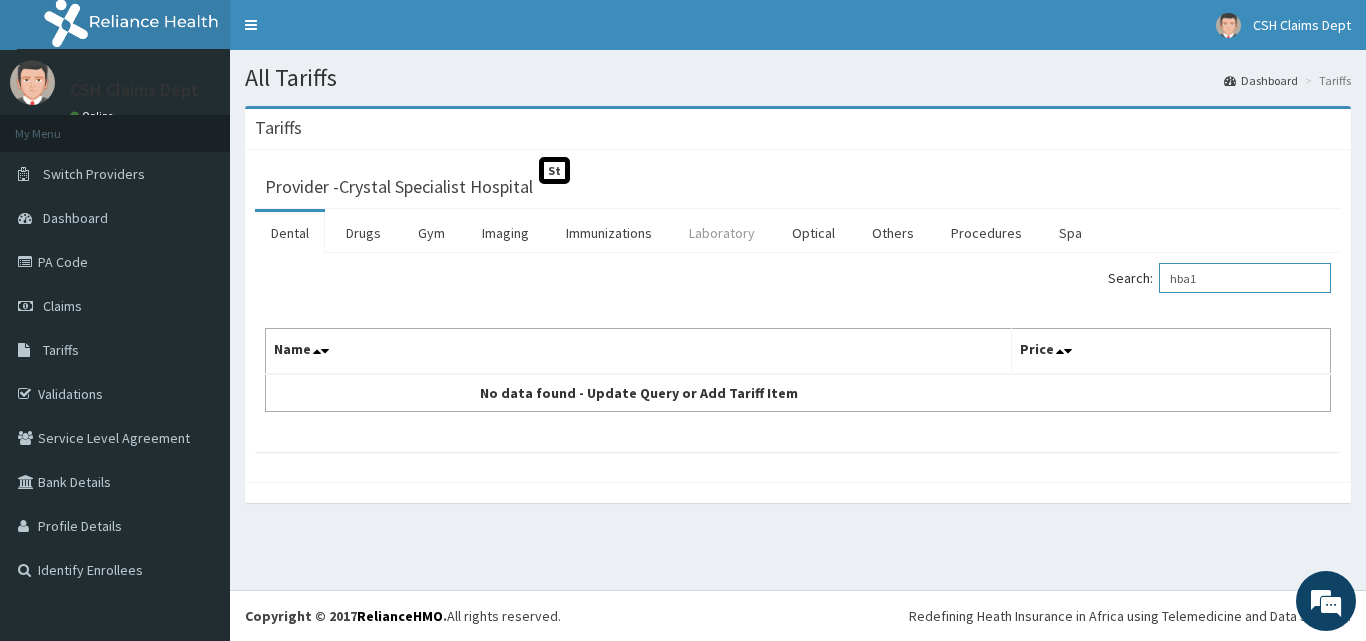 type on "hba1" 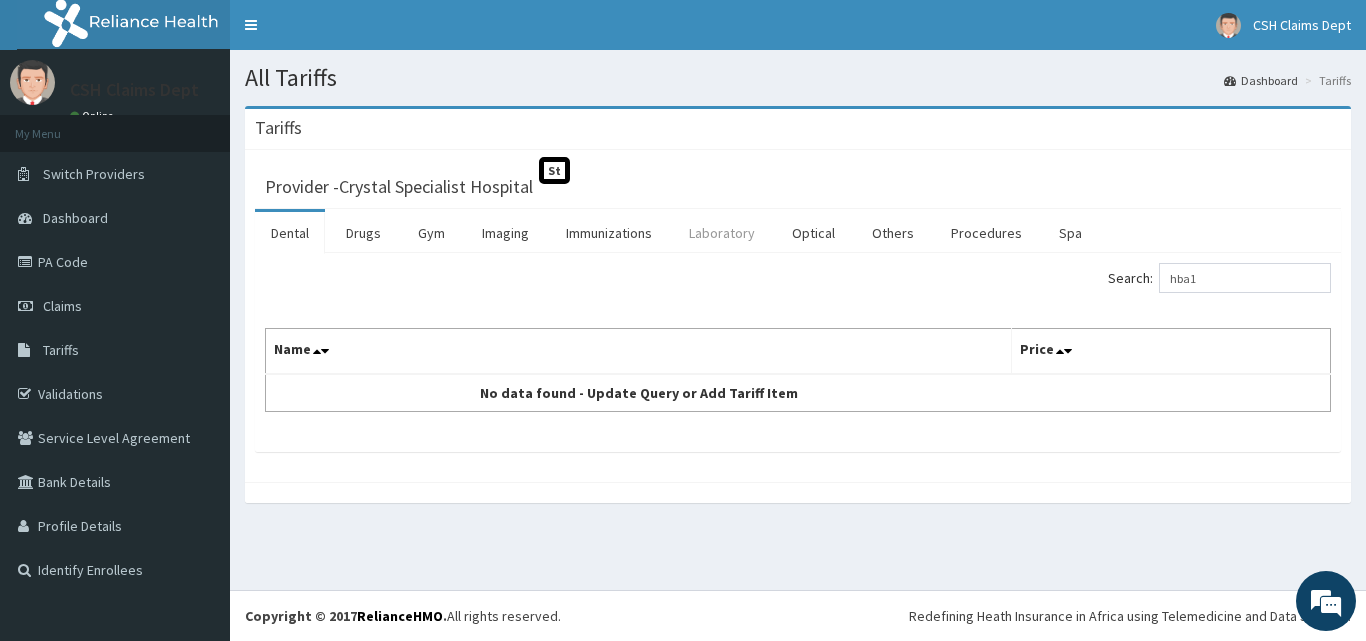 click on "Laboratory" at bounding box center [722, 233] 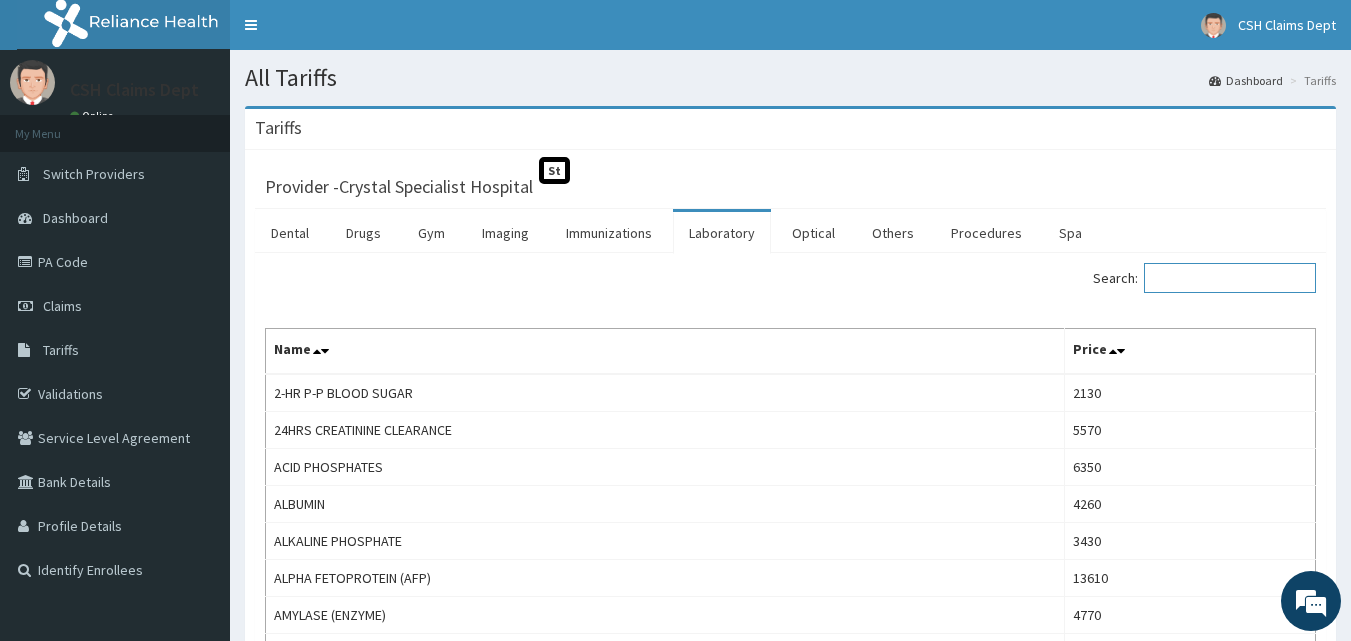 click on "Search:" at bounding box center (1230, 278) 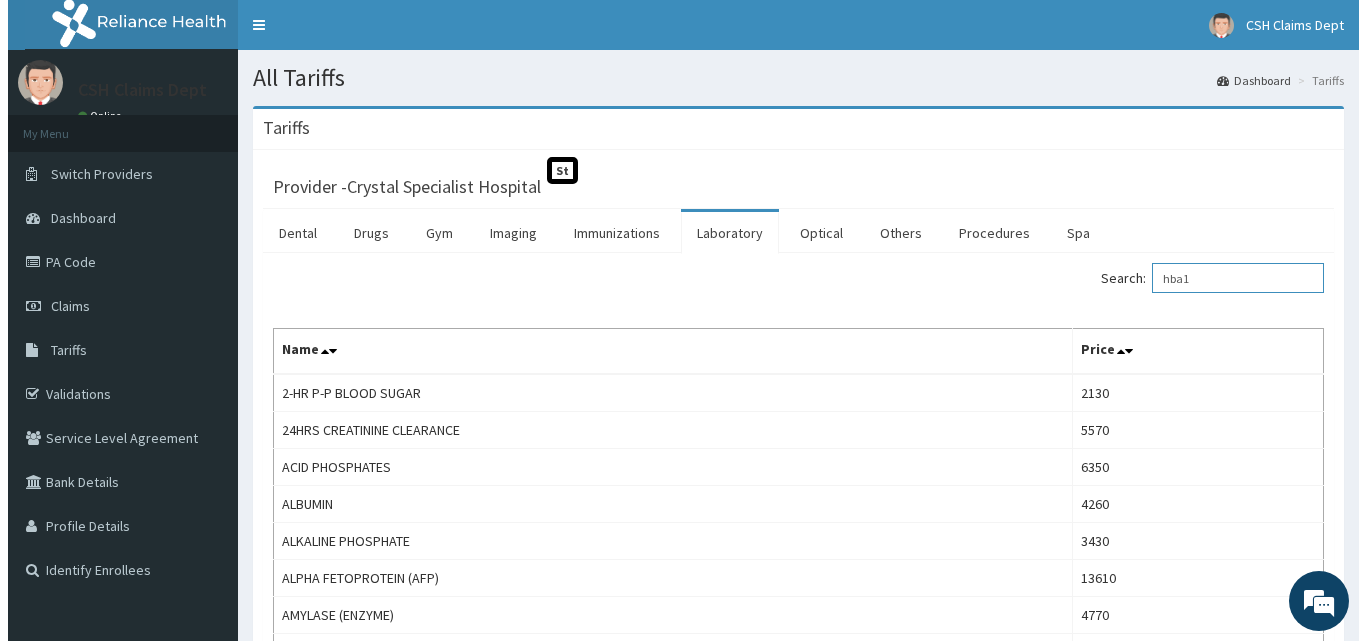 scroll, scrollTop: 0, scrollLeft: 0, axis: both 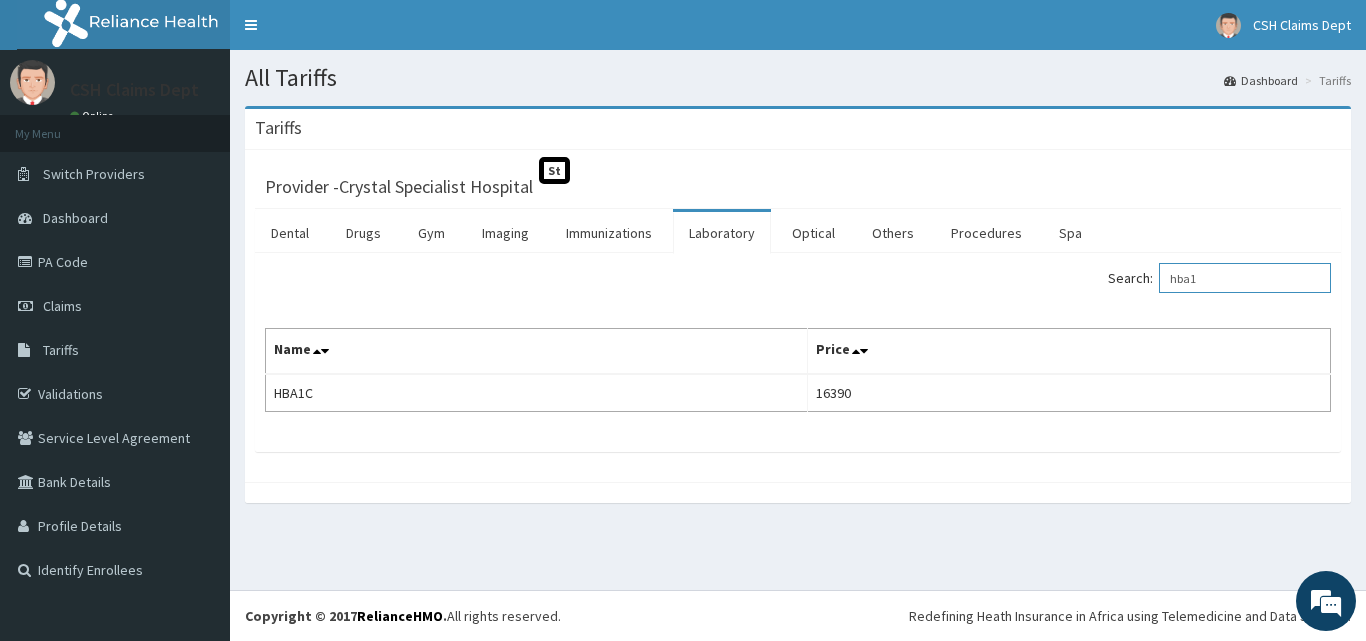 type on "hba1" 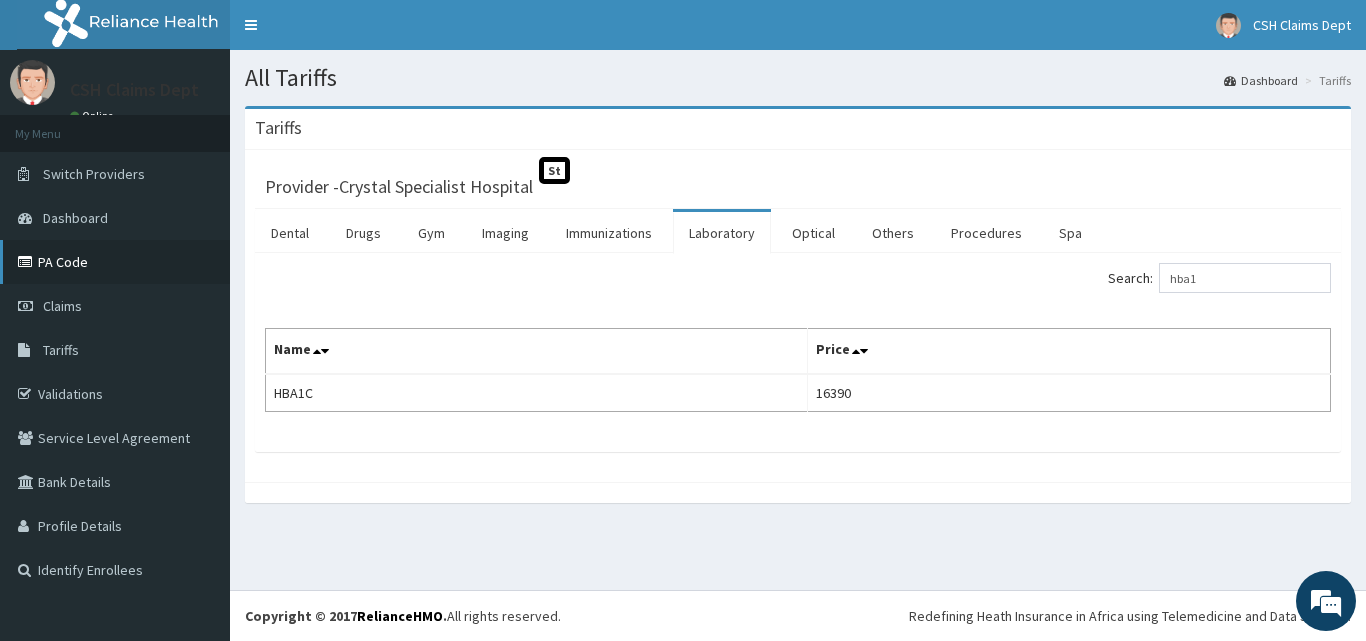 click on "PA Code" at bounding box center (115, 262) 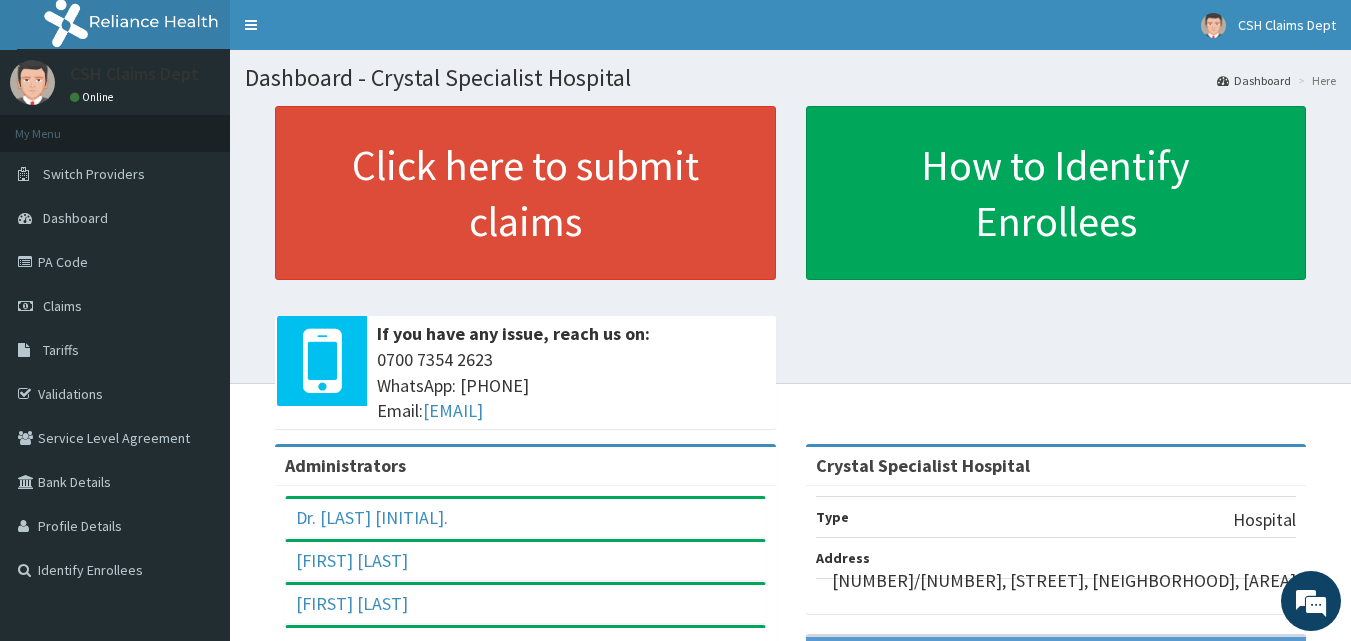 scroll, scrollTop: 0, scrollLeft: 0, axis: both 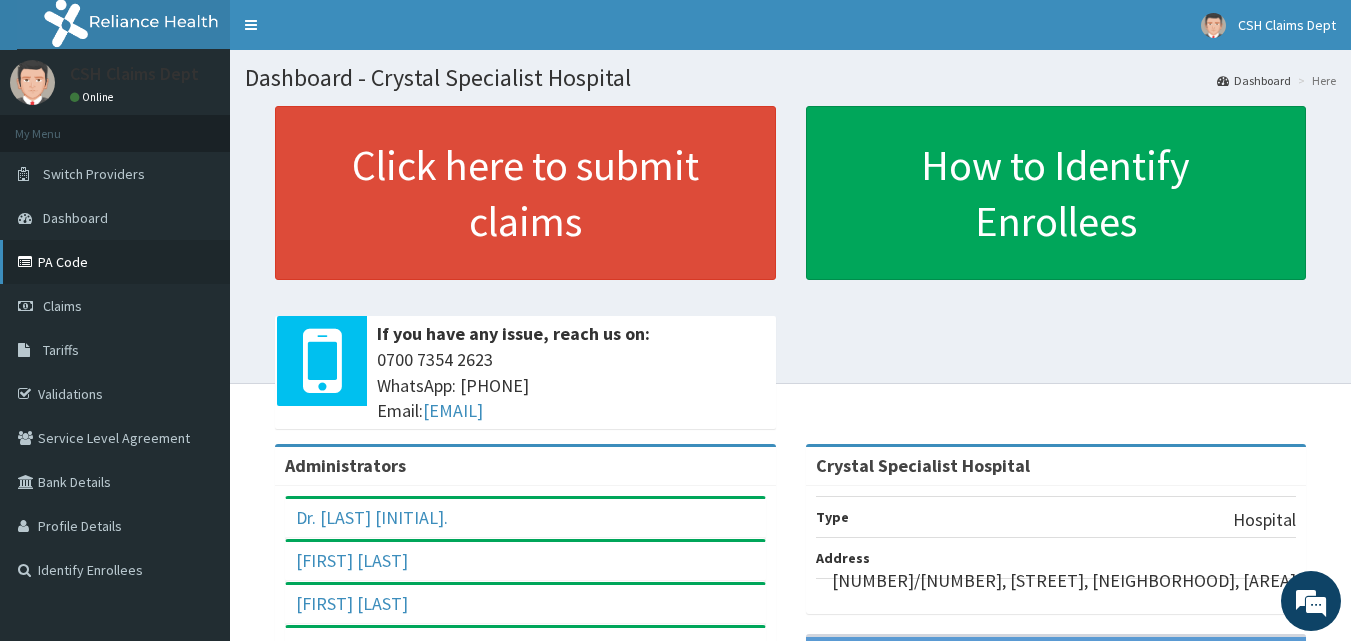 click on "PA Code" at bounding box center (115, 262) 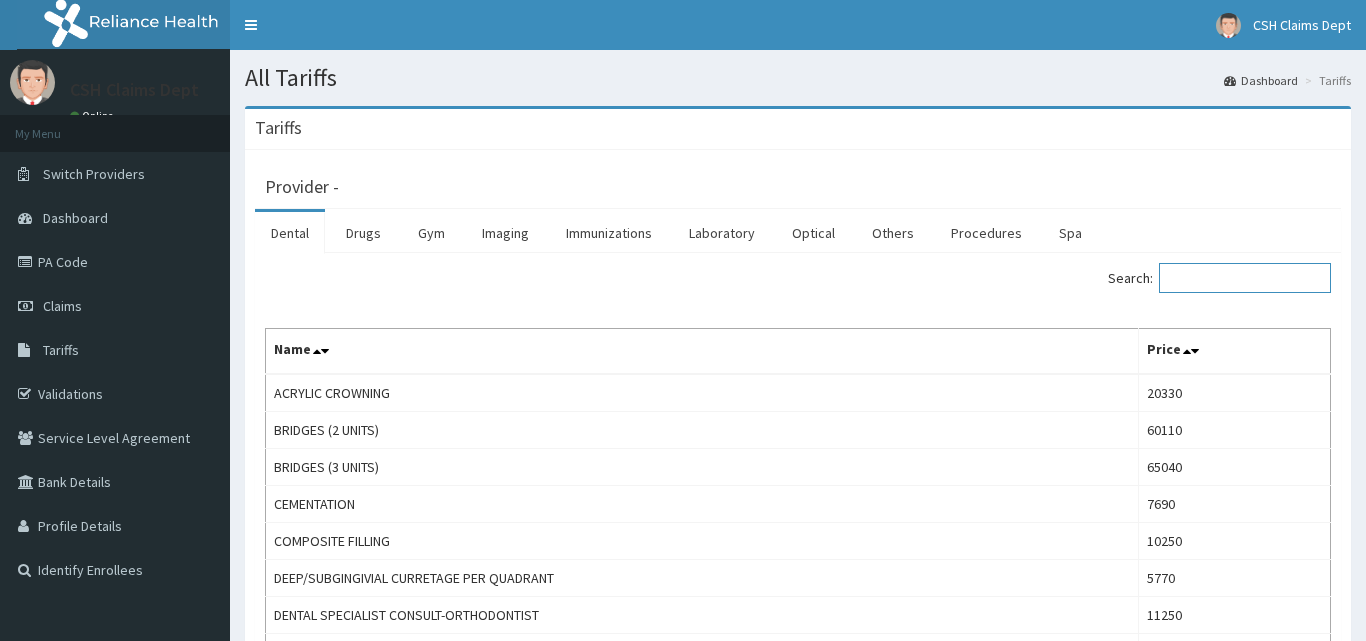 drag, startPoint x: 0, startPoint y: 0, endPoint x: 1218, endPoint y: 275, distance: 1248.6589 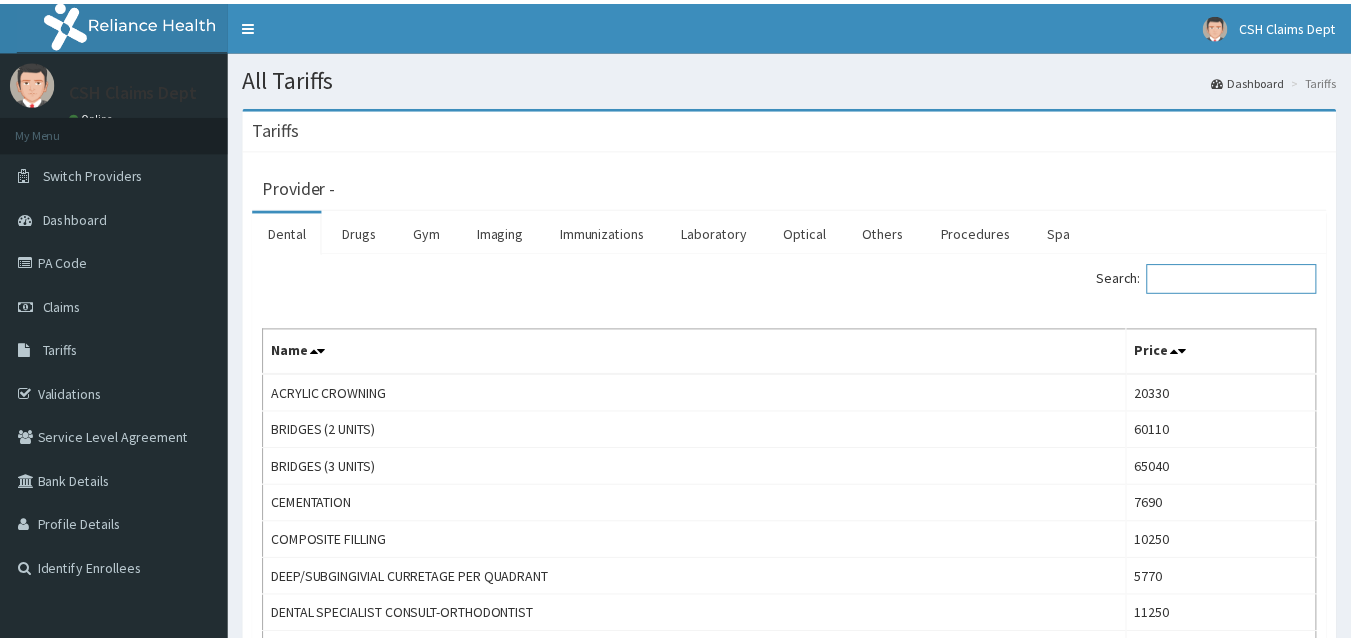 scroll, scrollTop: 0, scrollLeft: 0, axis: both 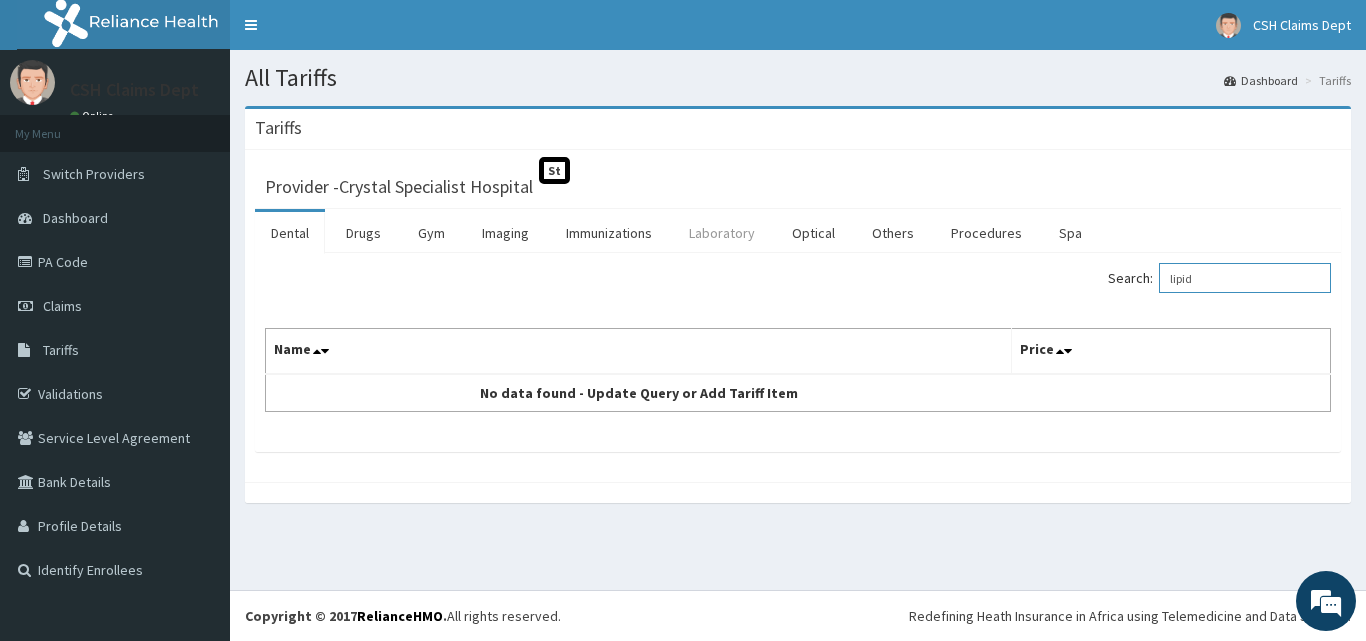 type on "lipid" 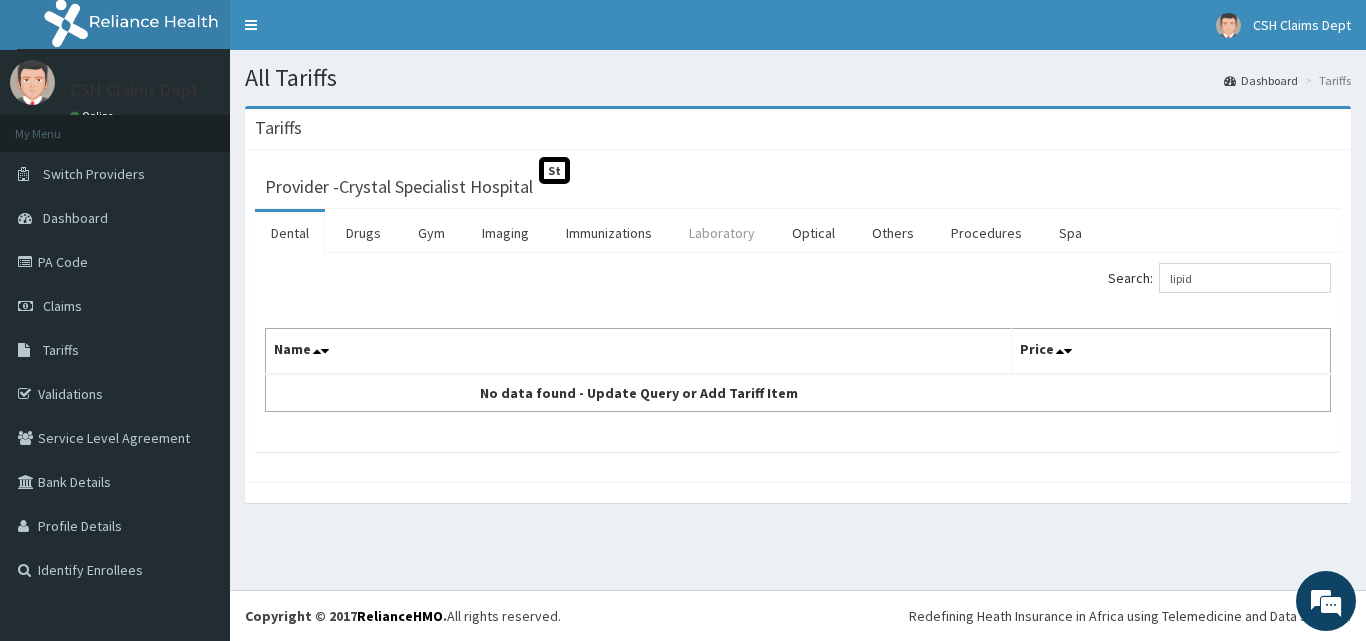 click on "Laboratory" at bounding box center (722, 233) 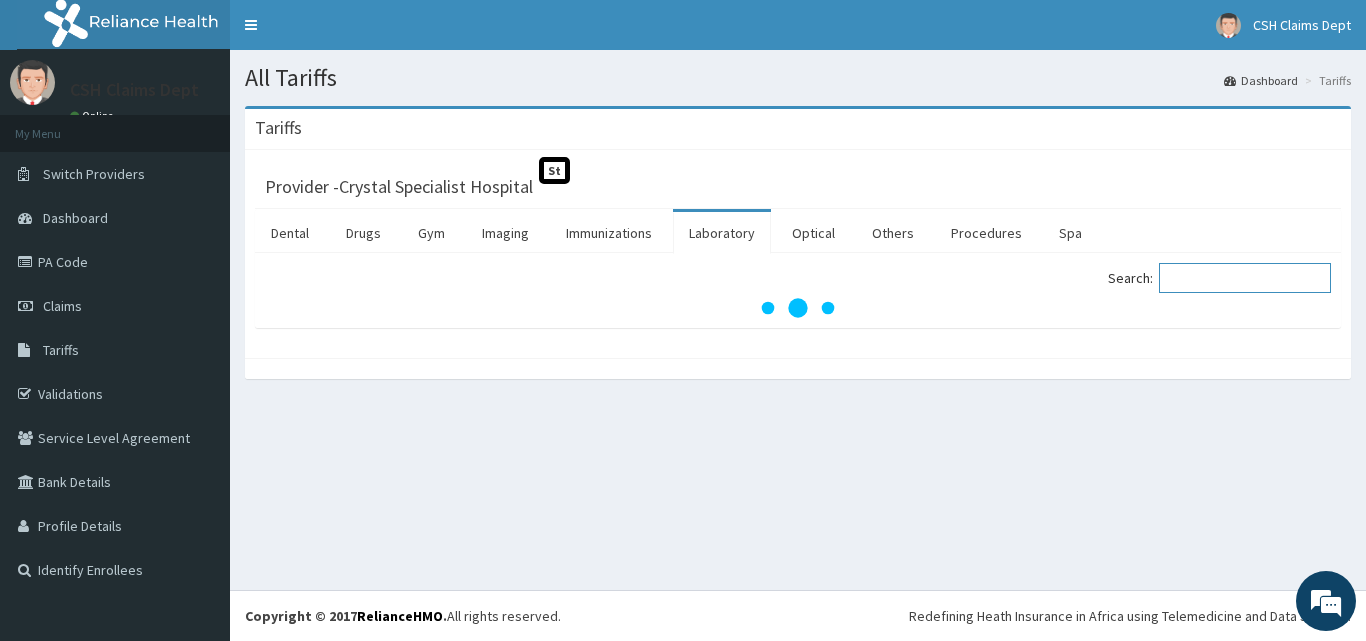 click on "Search:" at bounding box center [1245, 278] 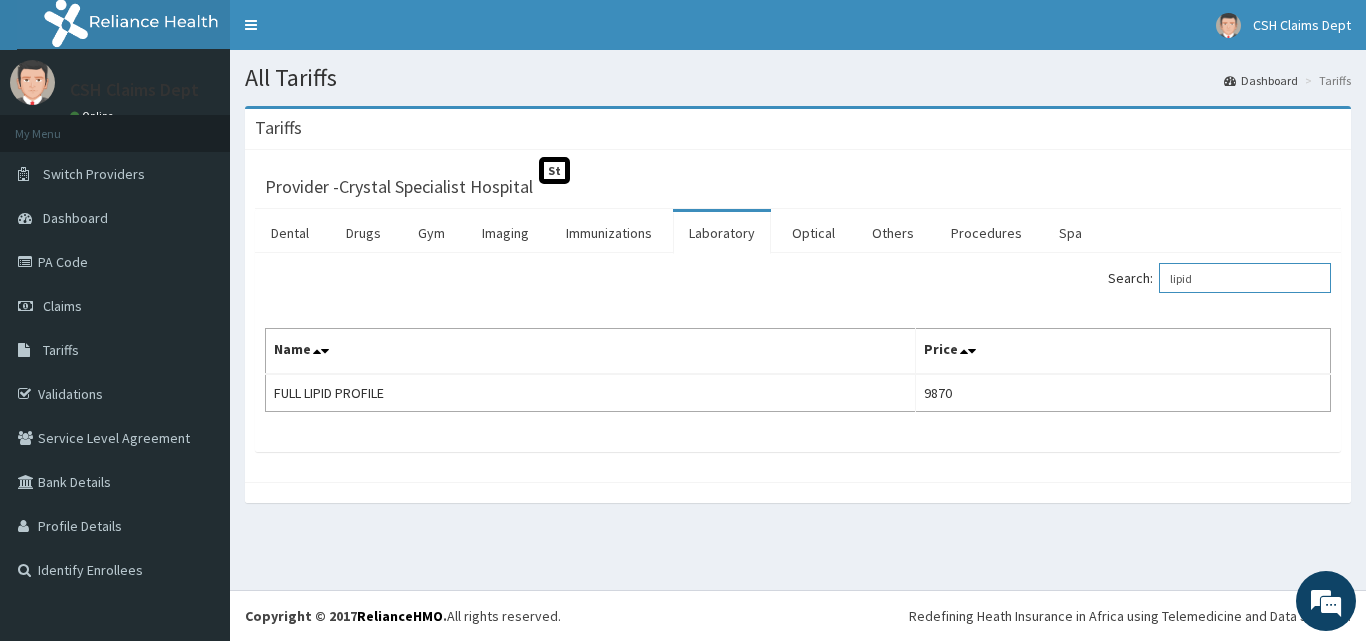 type on "lipid" 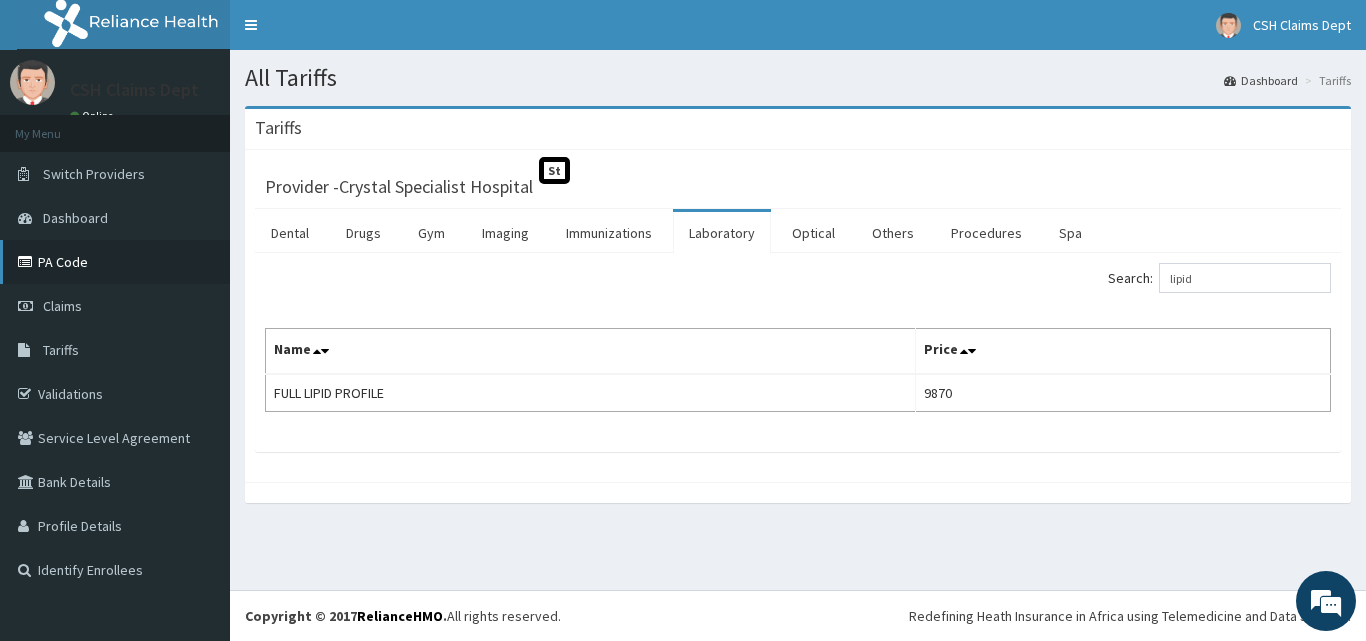 click on "PA Code" at bounding box center [115, 262] 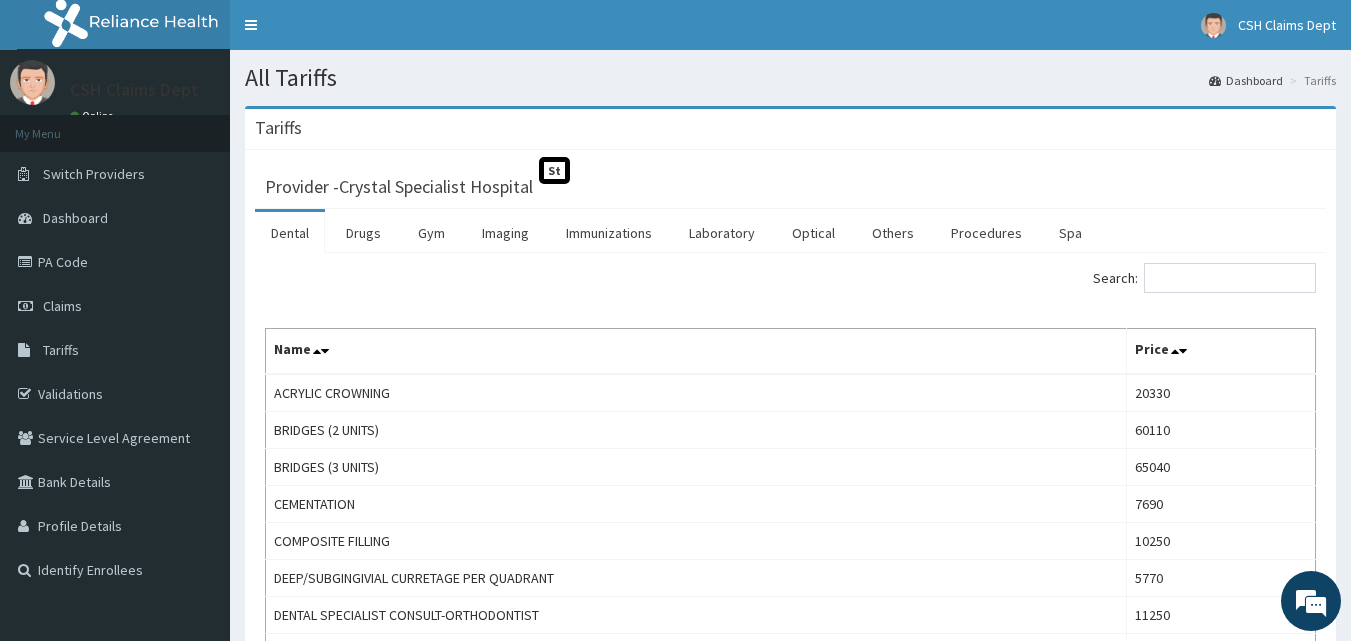 scroll, scrollTop: 0, scrollLeft: 0, axis: both 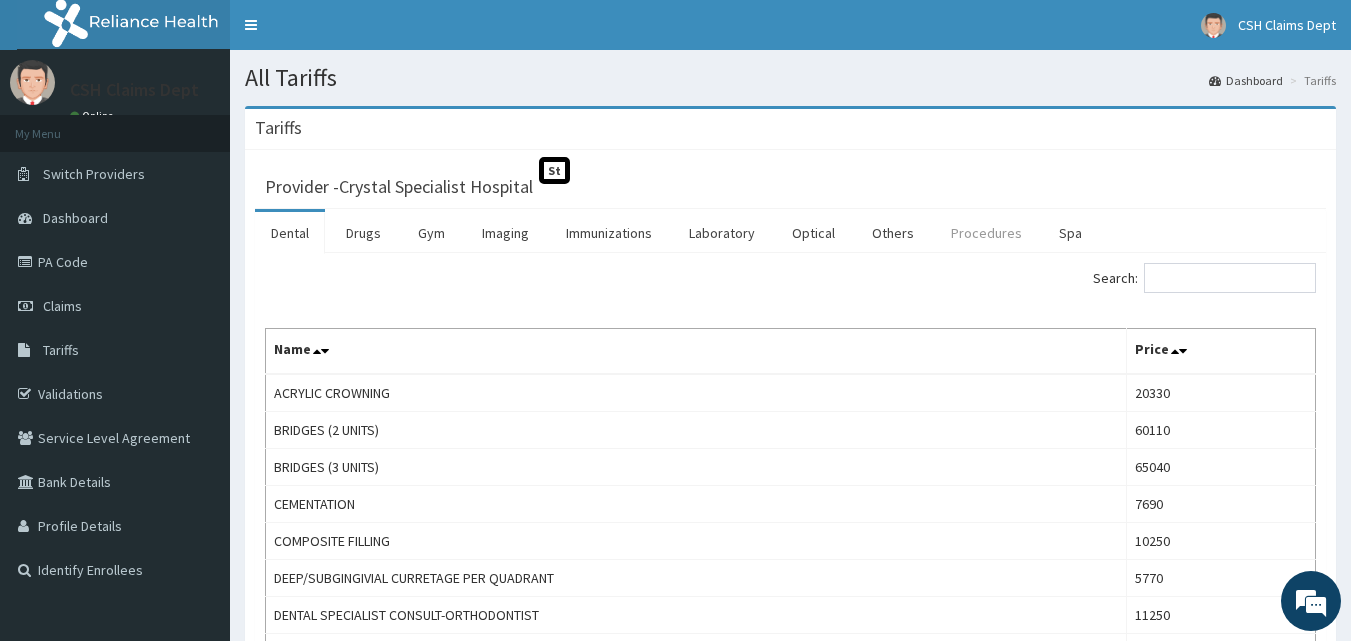 click on "Procedures" at bounding box center [986, 233] 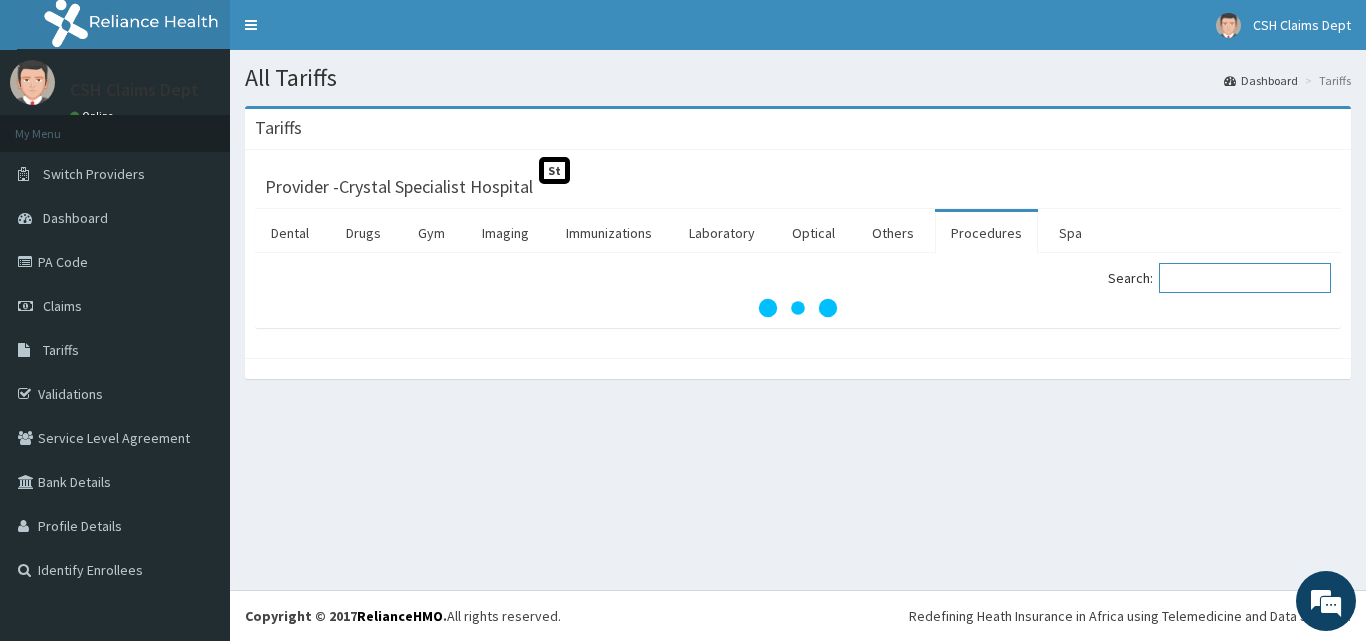 click on "Search:" at bounding box center [1245, 278] 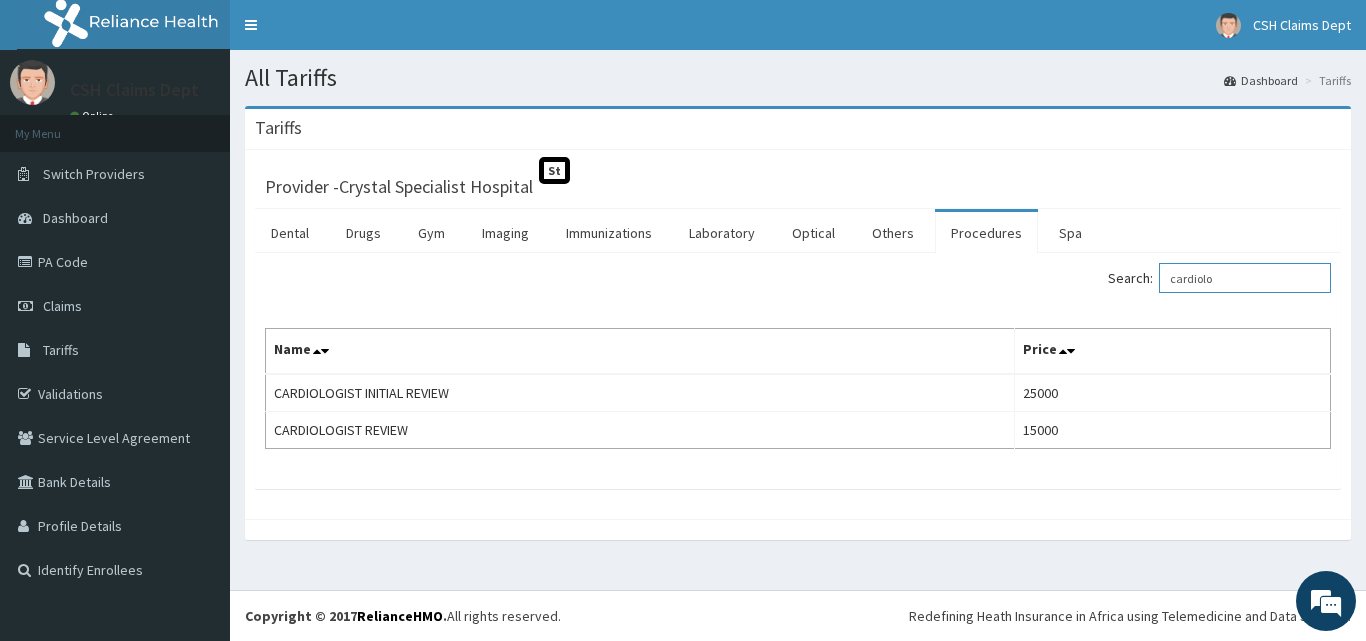 type on "cardiolo" 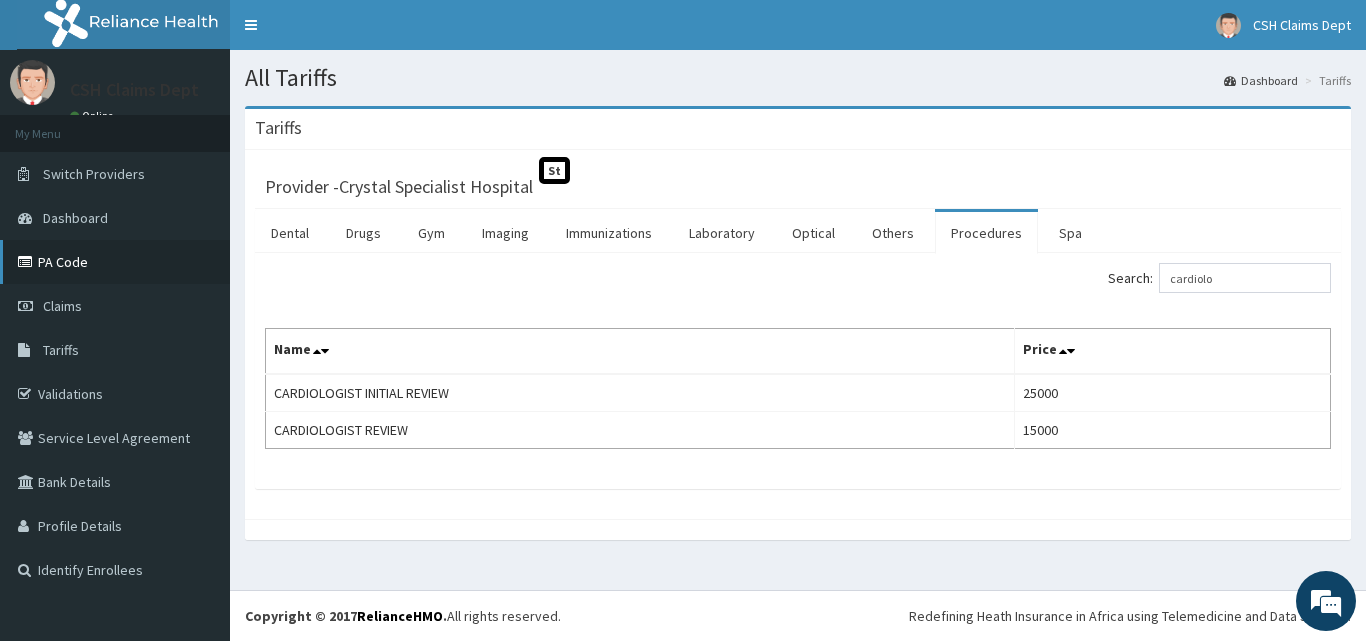 click on "PA Code" at bounding box center [115, 262] 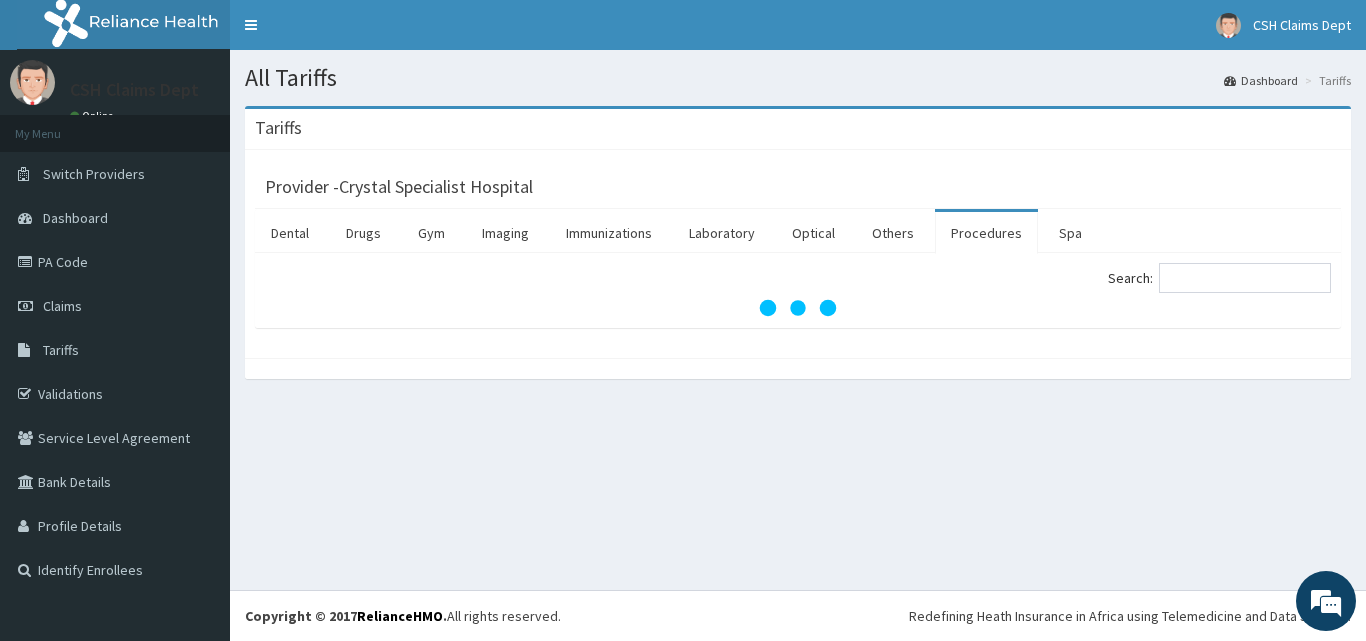 scroll, scrollTop: 0, scrollLeft: 0, axis: both 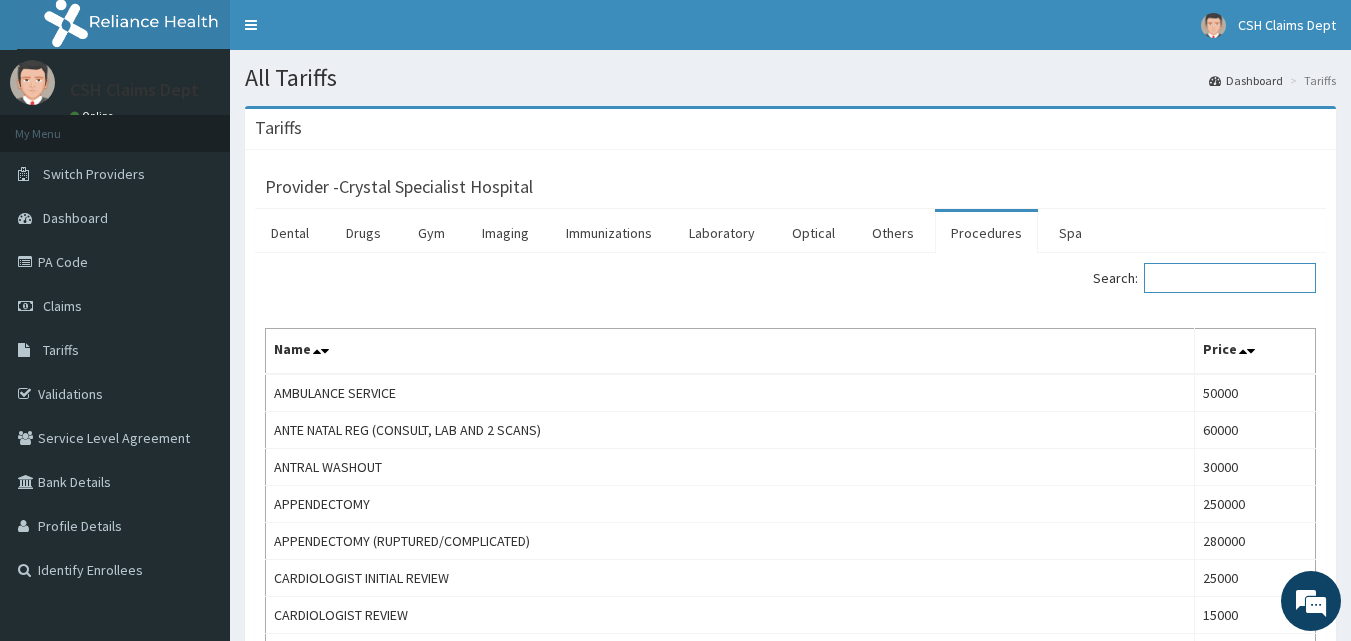 click on "Search:" at bounding box center [1230, 278] 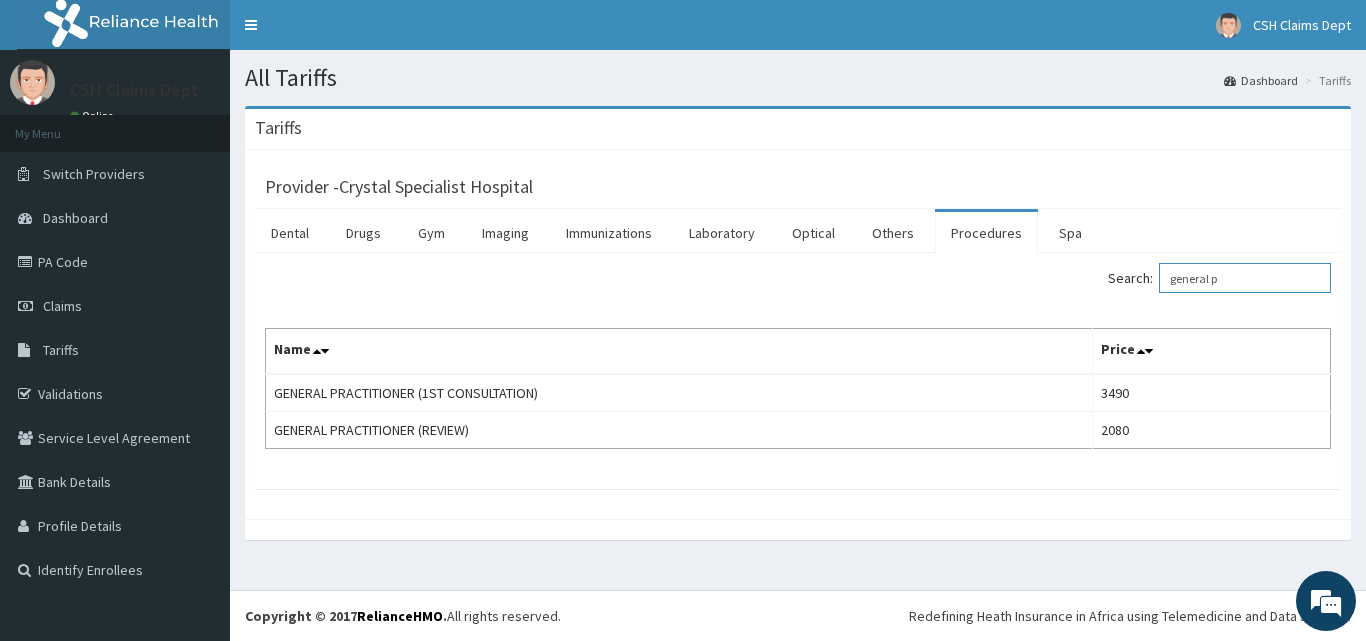 type on "general p" 